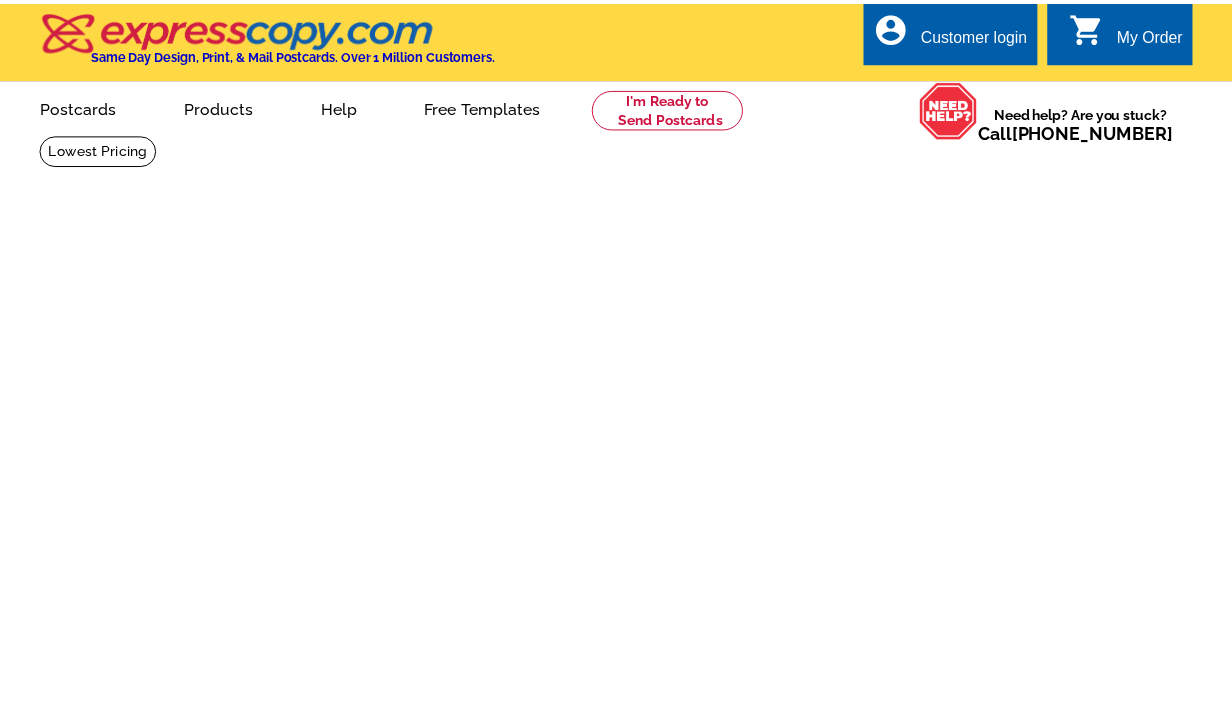 scroll, scrollTop: 0, scrollLeft: 0, axis: both 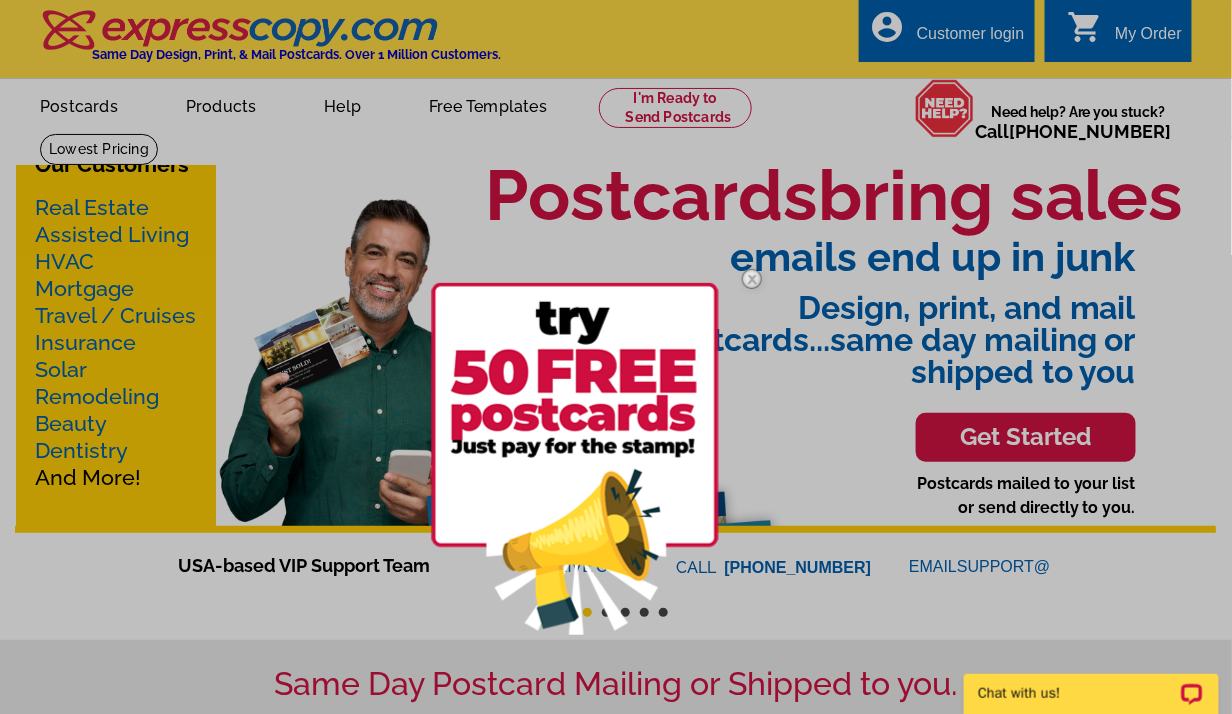 click at bounding box center (616, 357) 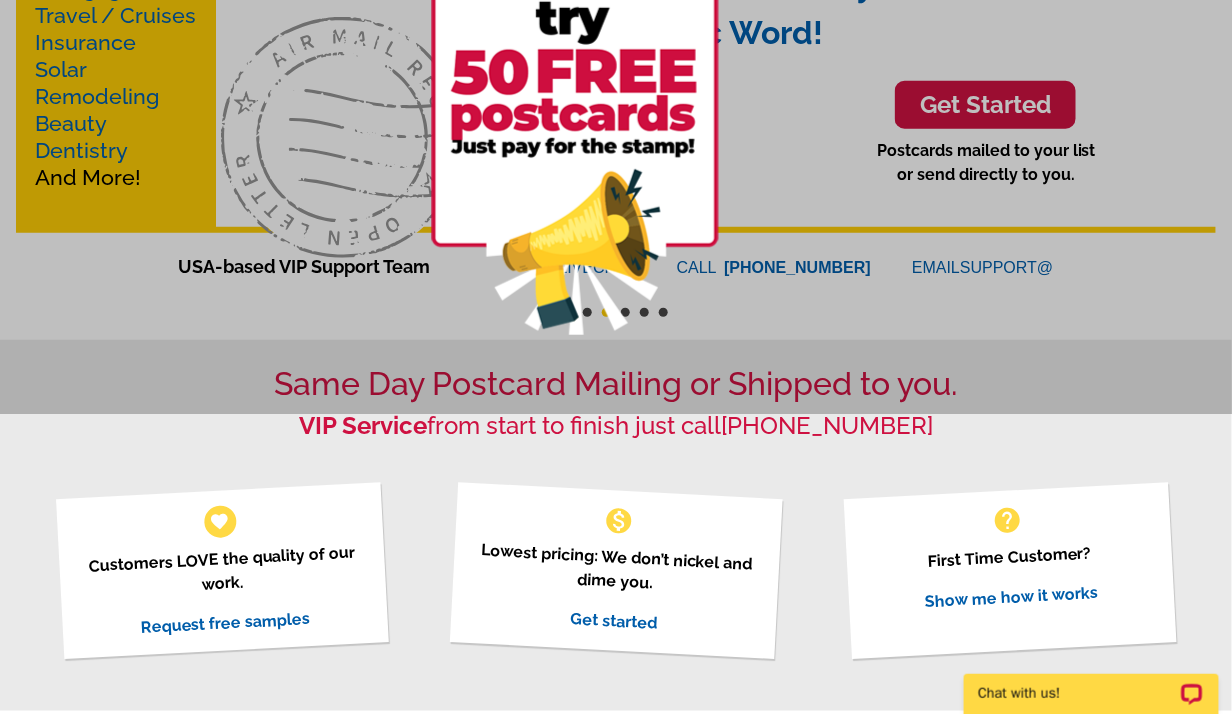 click at bounding box center [575, 159] 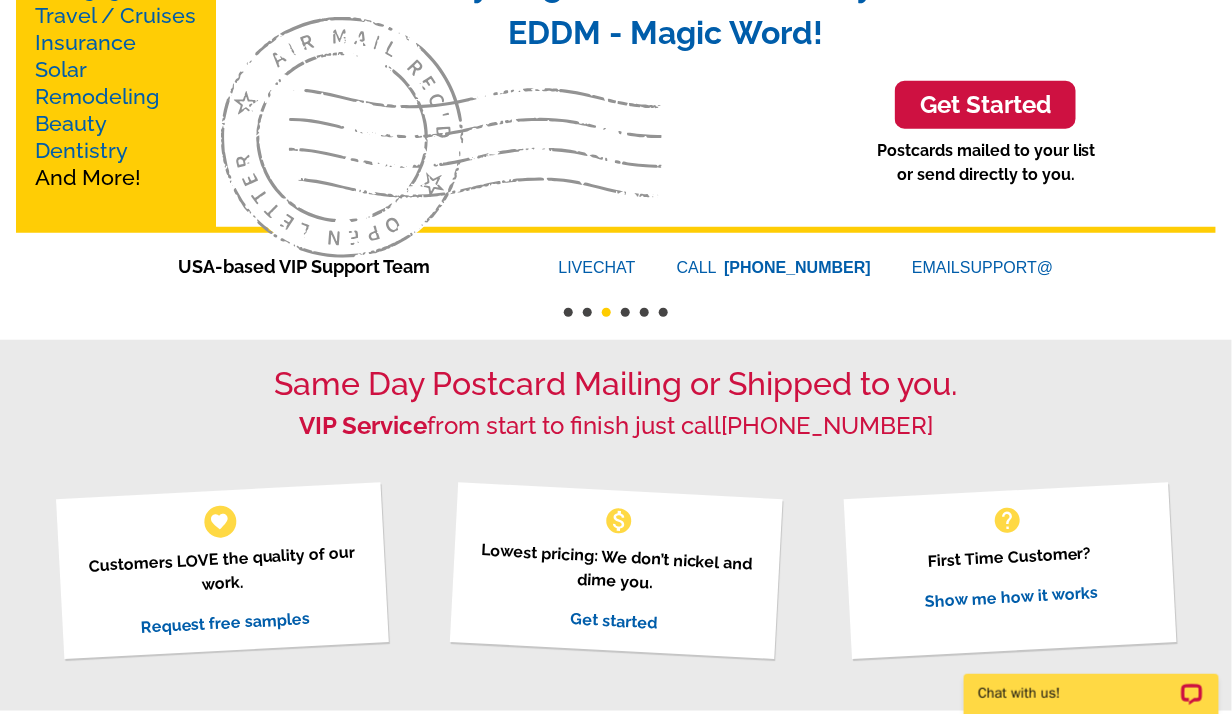 scroll, scrollTop: 0, scrollLeft: 0, axis: both 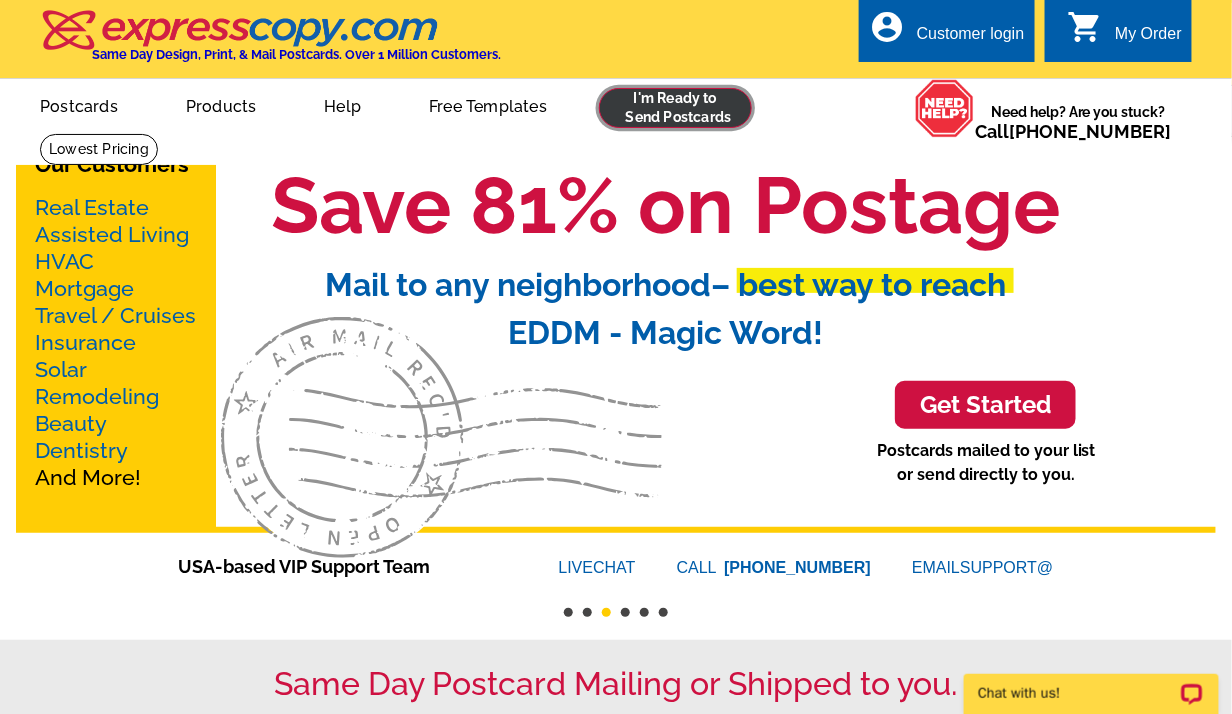click at bounding box center (675, 108) 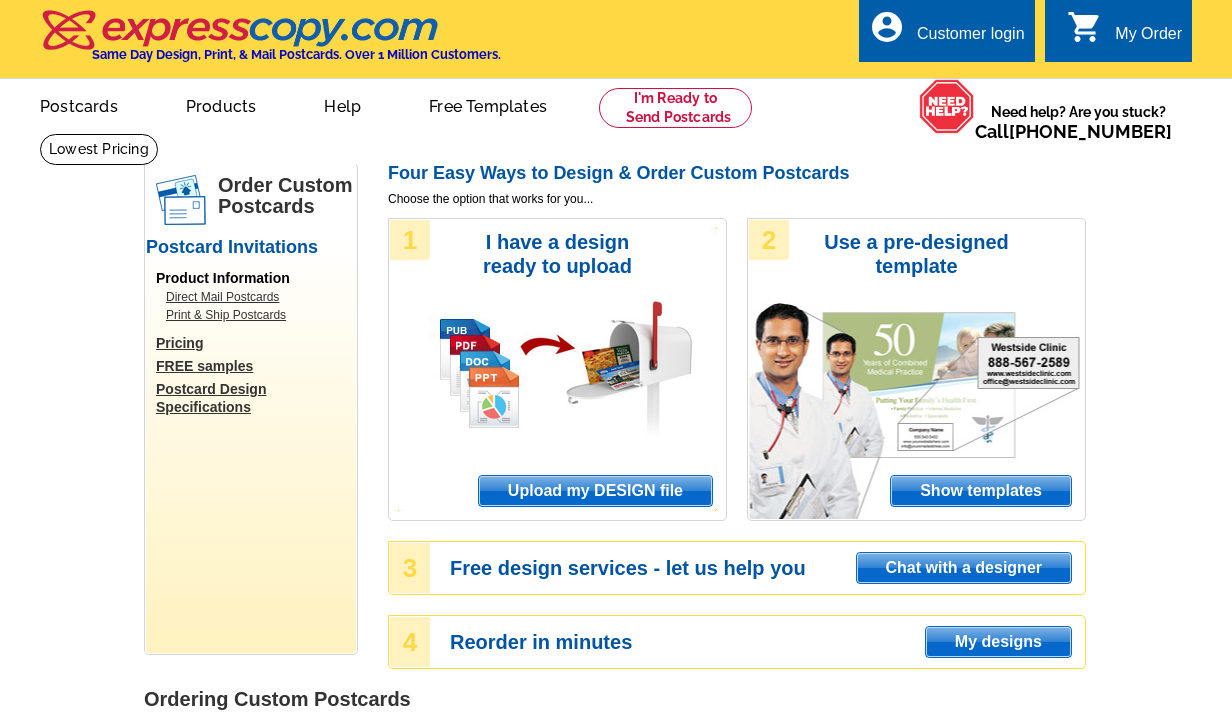 scroll, scrollTop: 0, scrollLeft: 0, axis: both 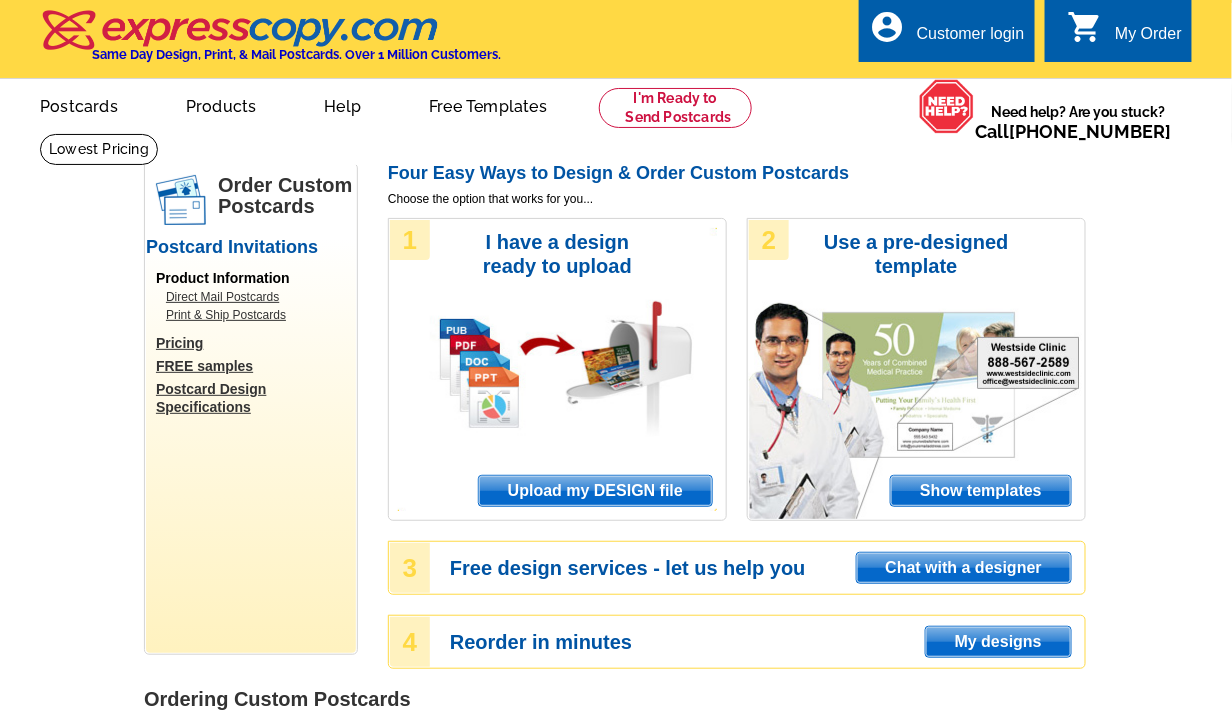 click on "Customer login" at bounding box center (971, 39) 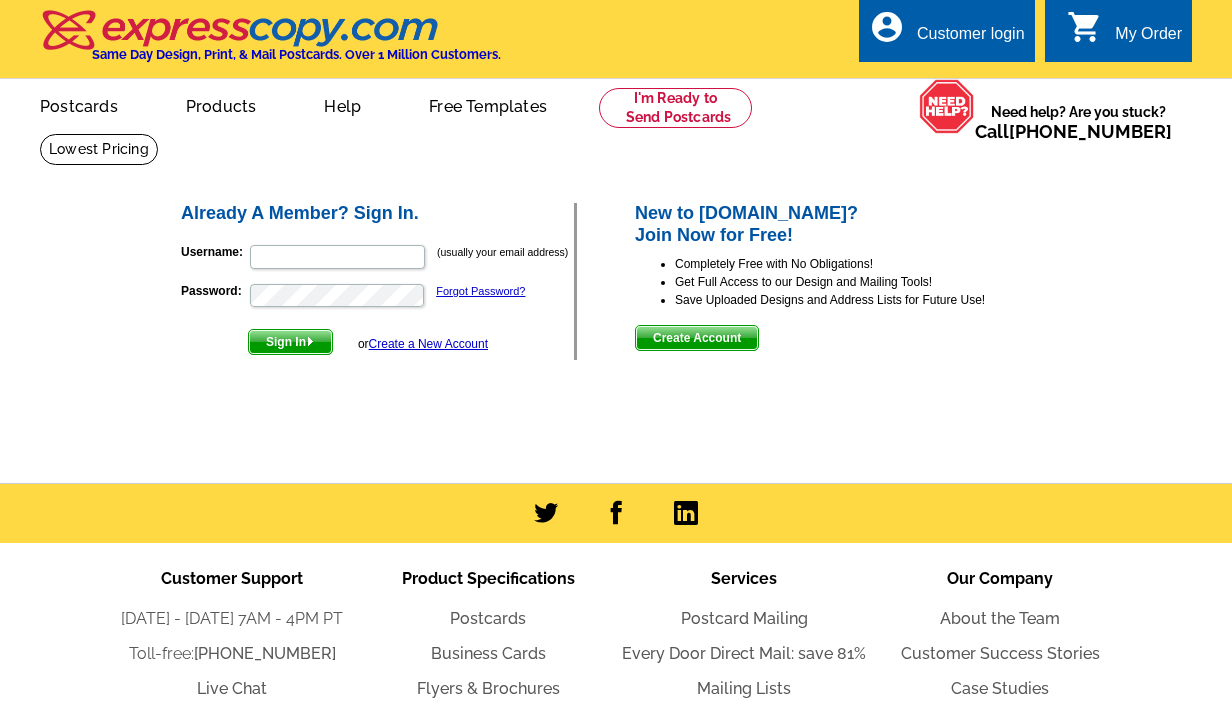 scroll, scrollTop: 0, scrollLeft: 0, axis: both 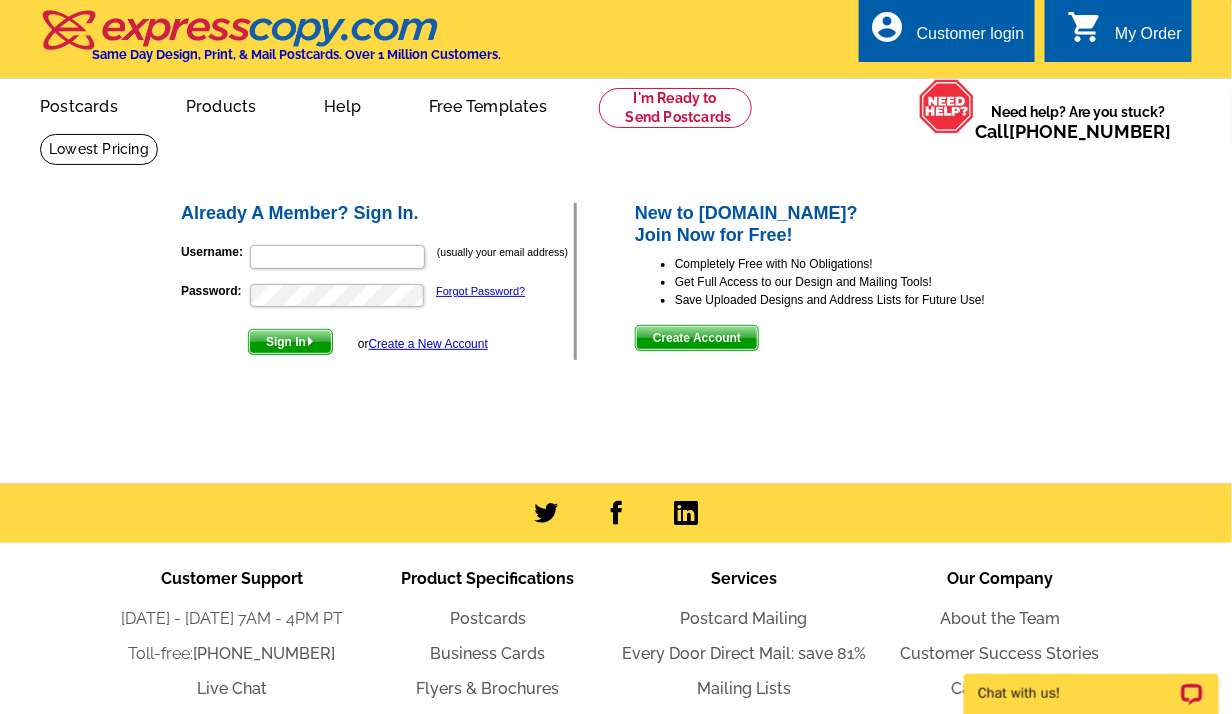 click on "Create Account" at bounding box center [697, 338] 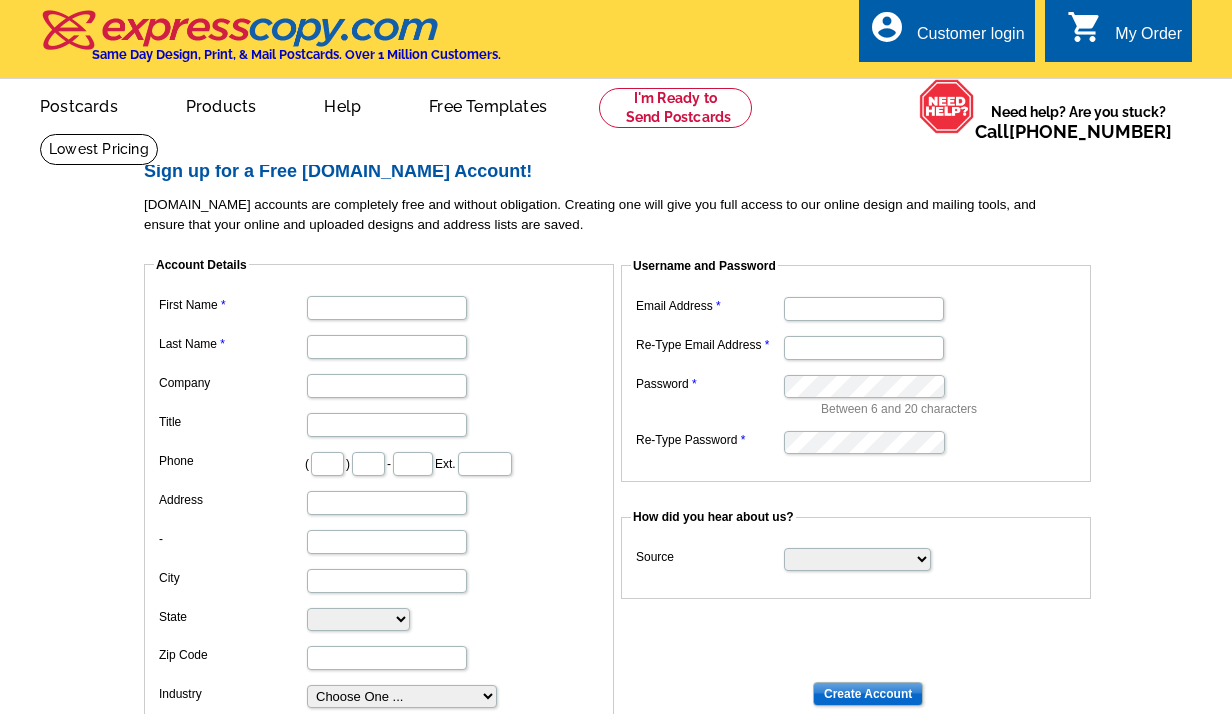 scroll, scrollTop: 0, scrollLeft: 0, axis: both 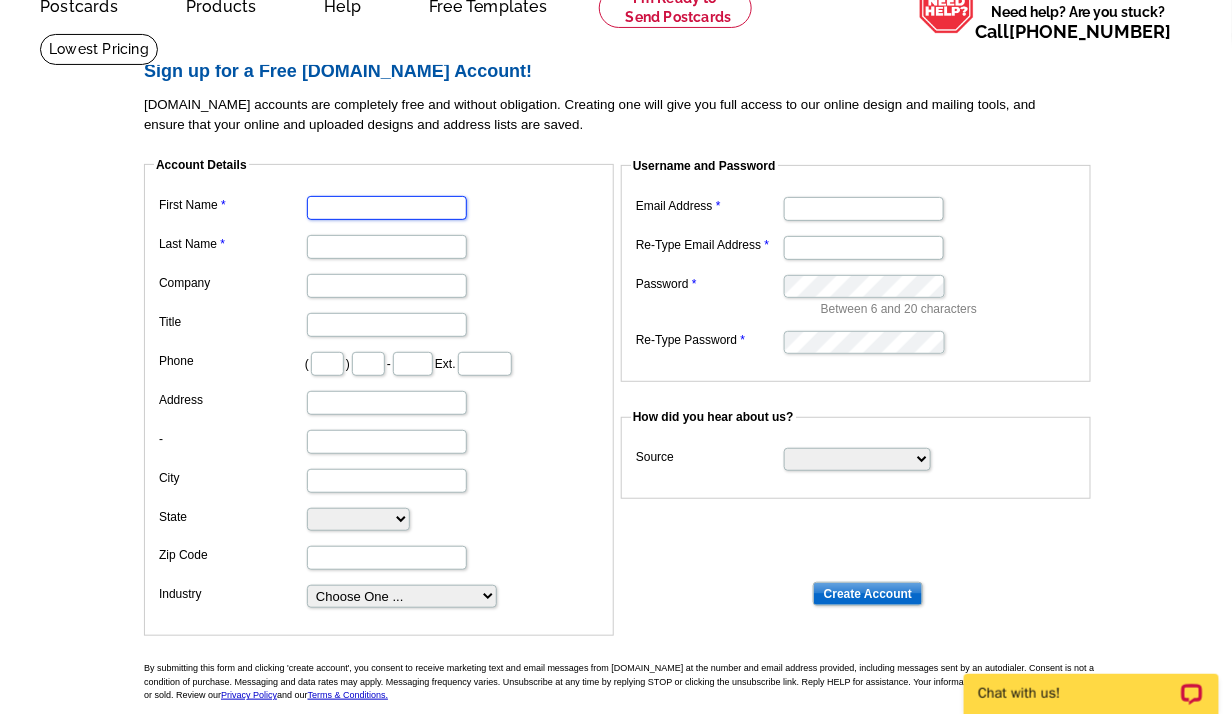 click on "First Name" at bounding box center [387, 208] 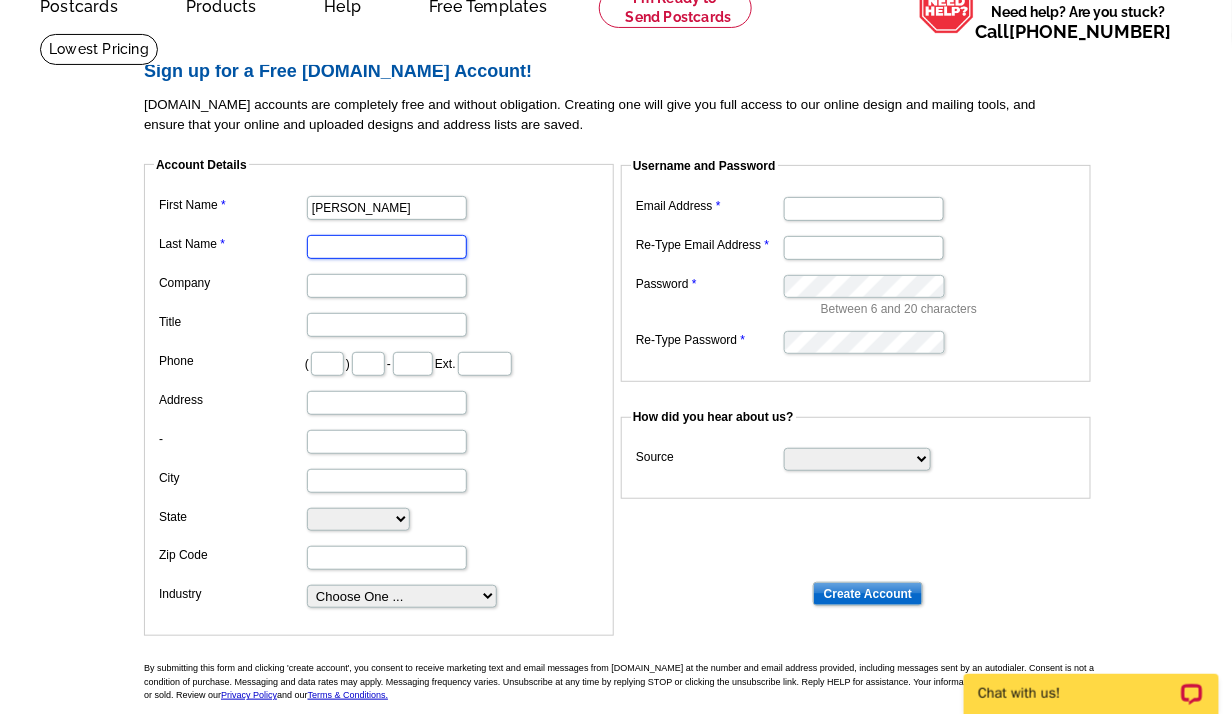type on "Lavik" 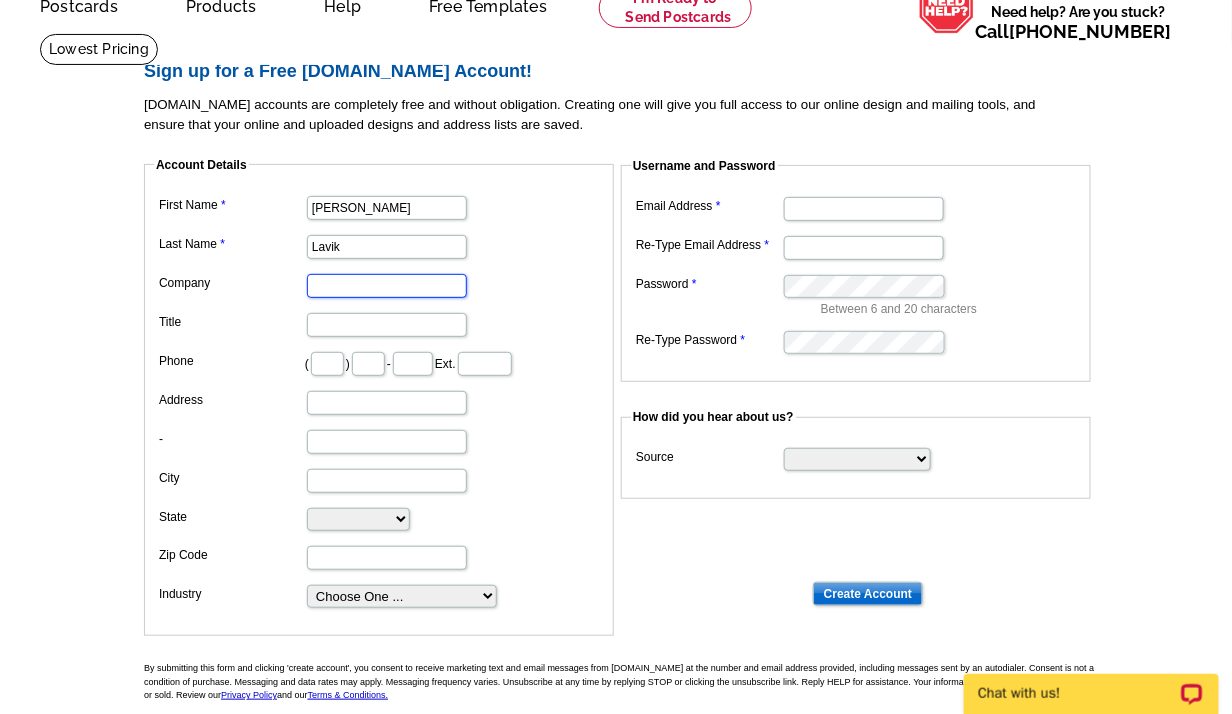 type on "Josh Lavik and Associates LLC" 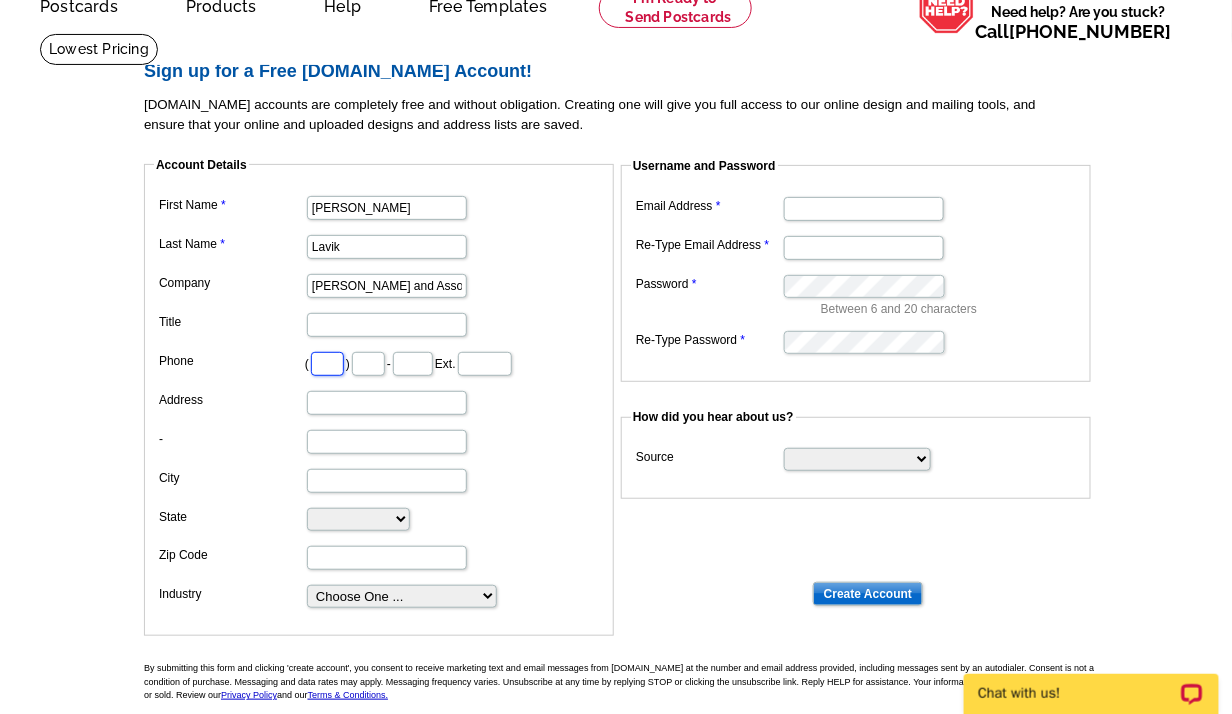 type on "608" 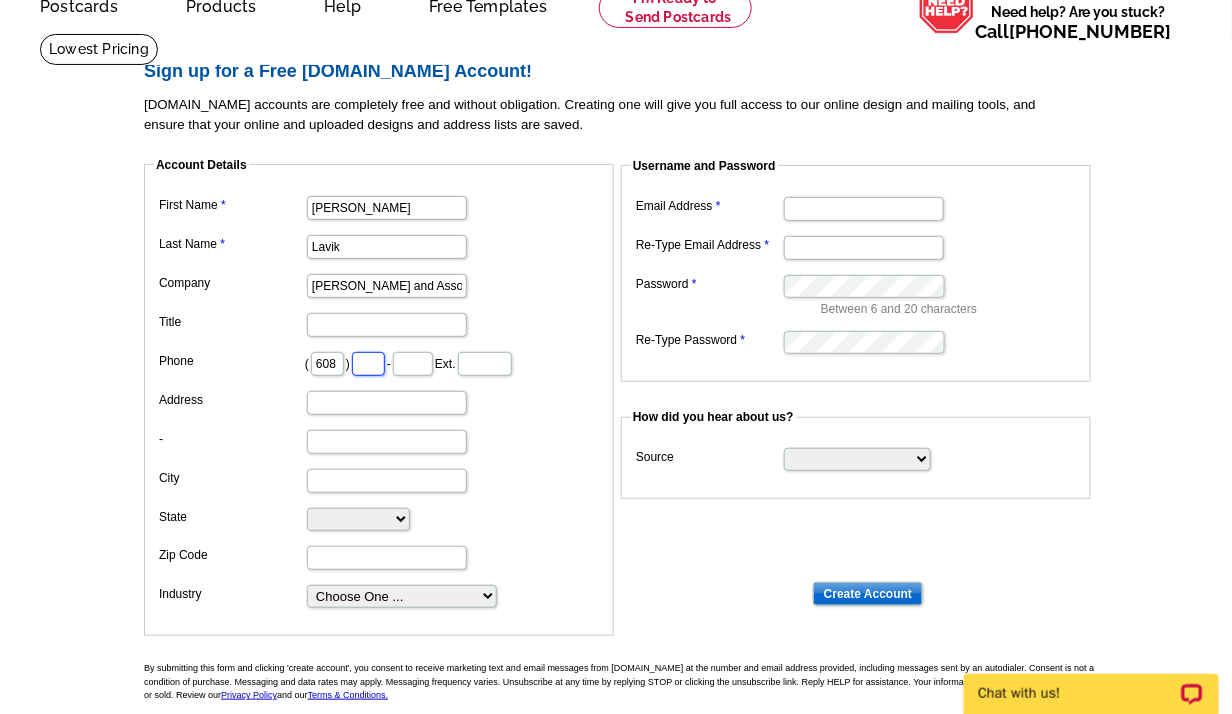 type on "440" 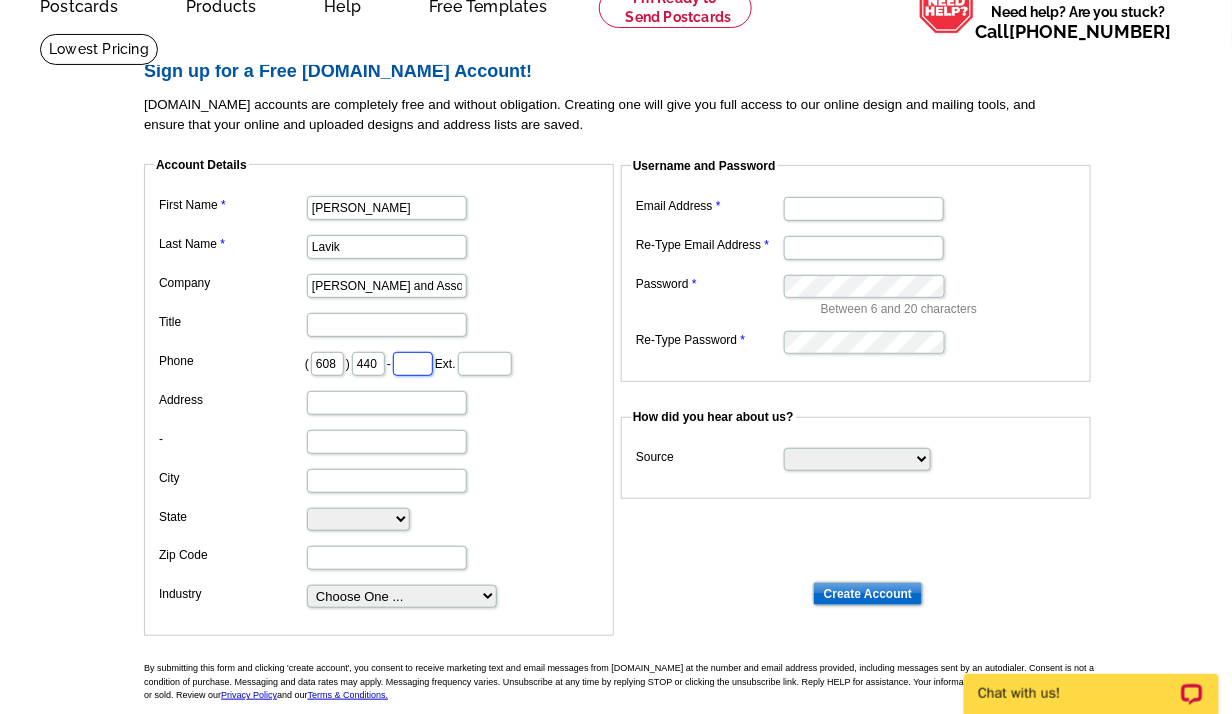 type on "9886" 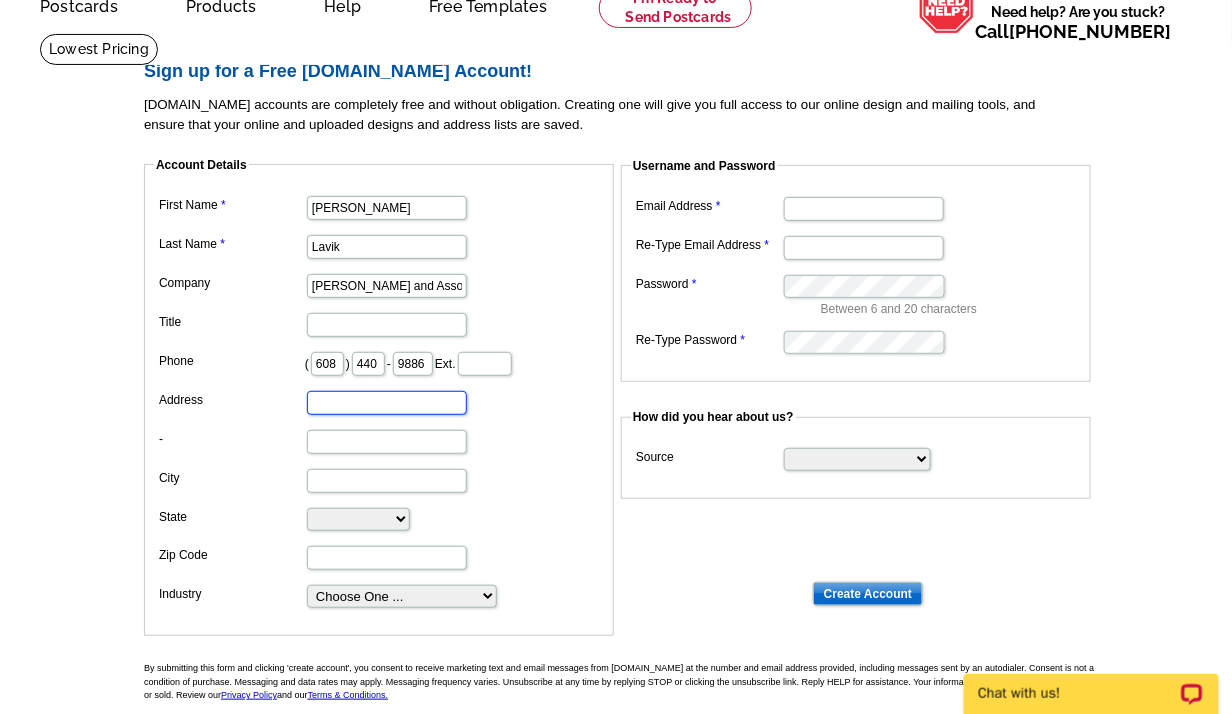 type on "[STREET_ADDRESS]" 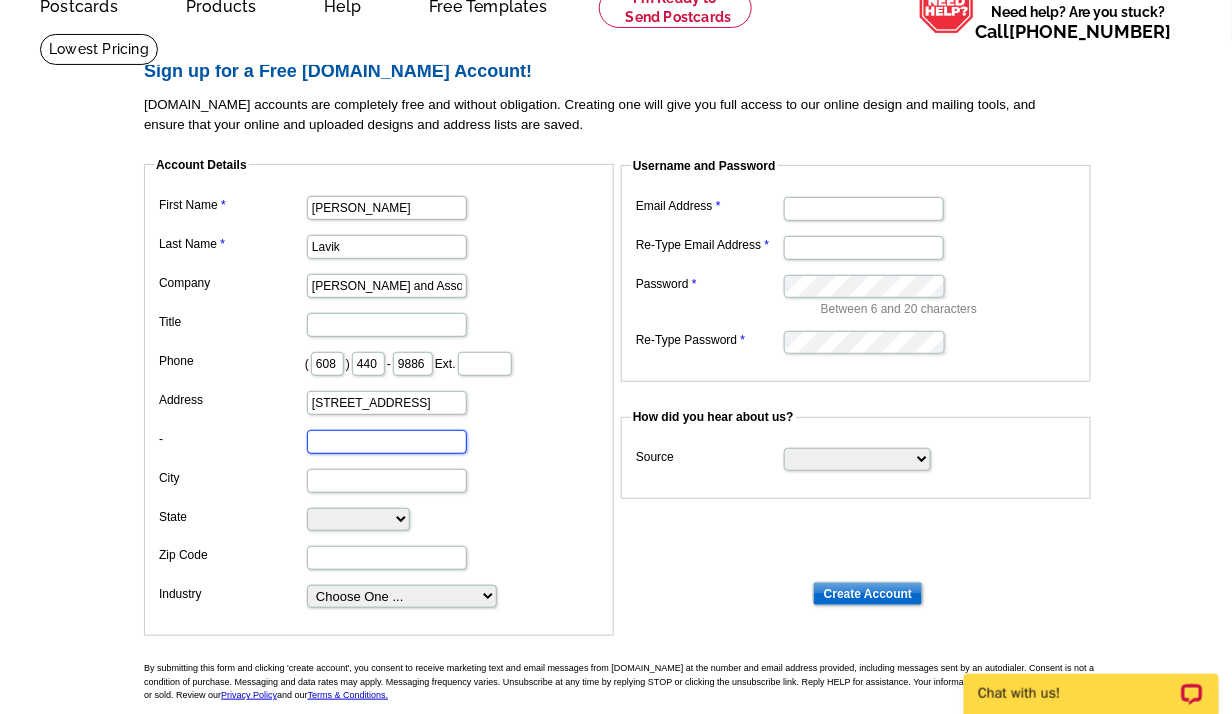 type on "Suite 105" 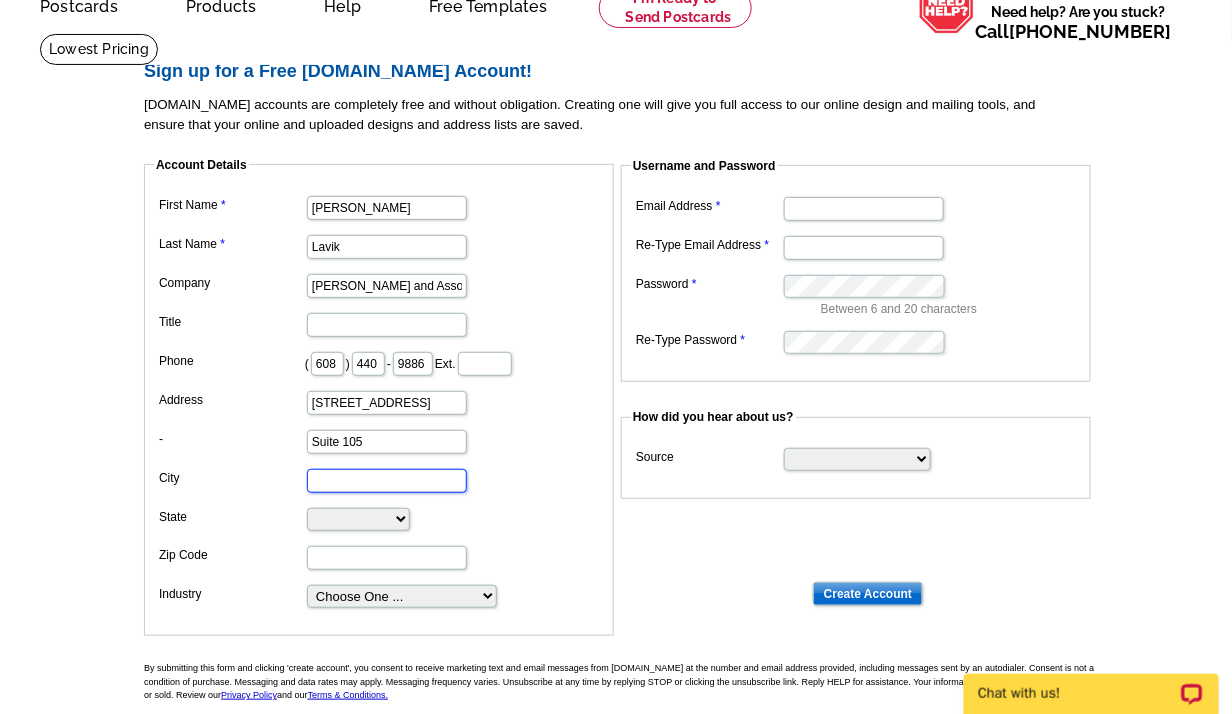 type on "[GEOGRAPHIC_DATA]" 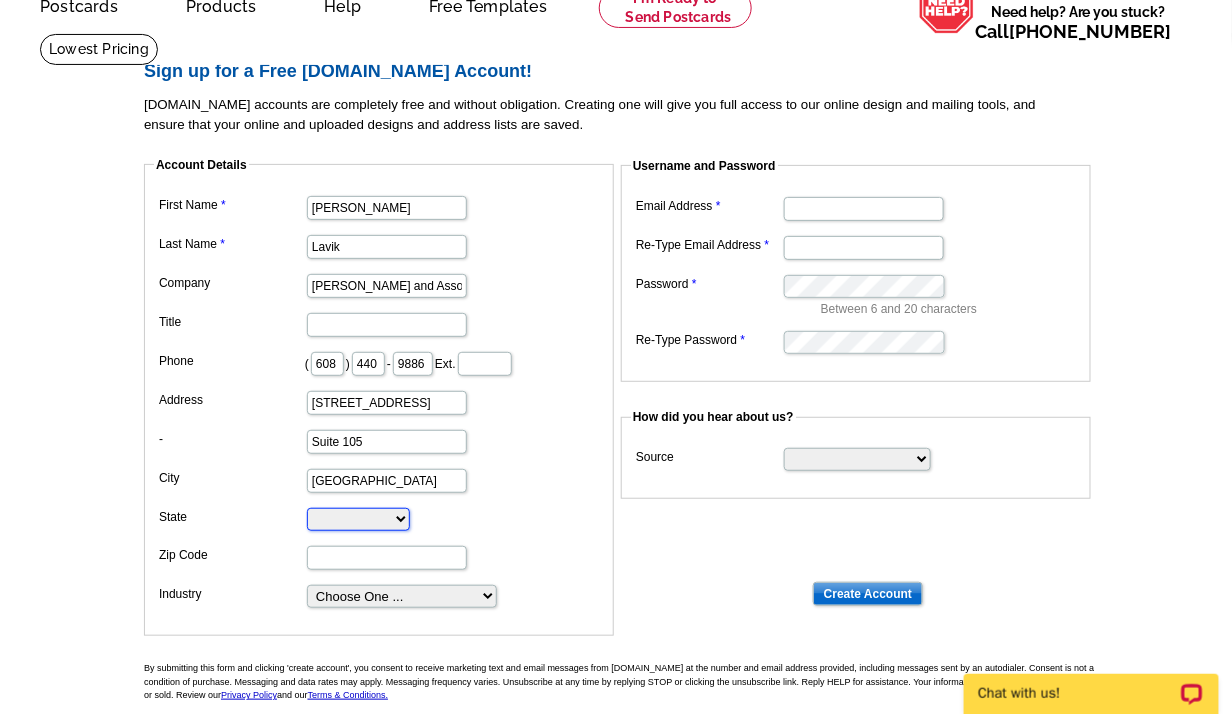 select on "WI" 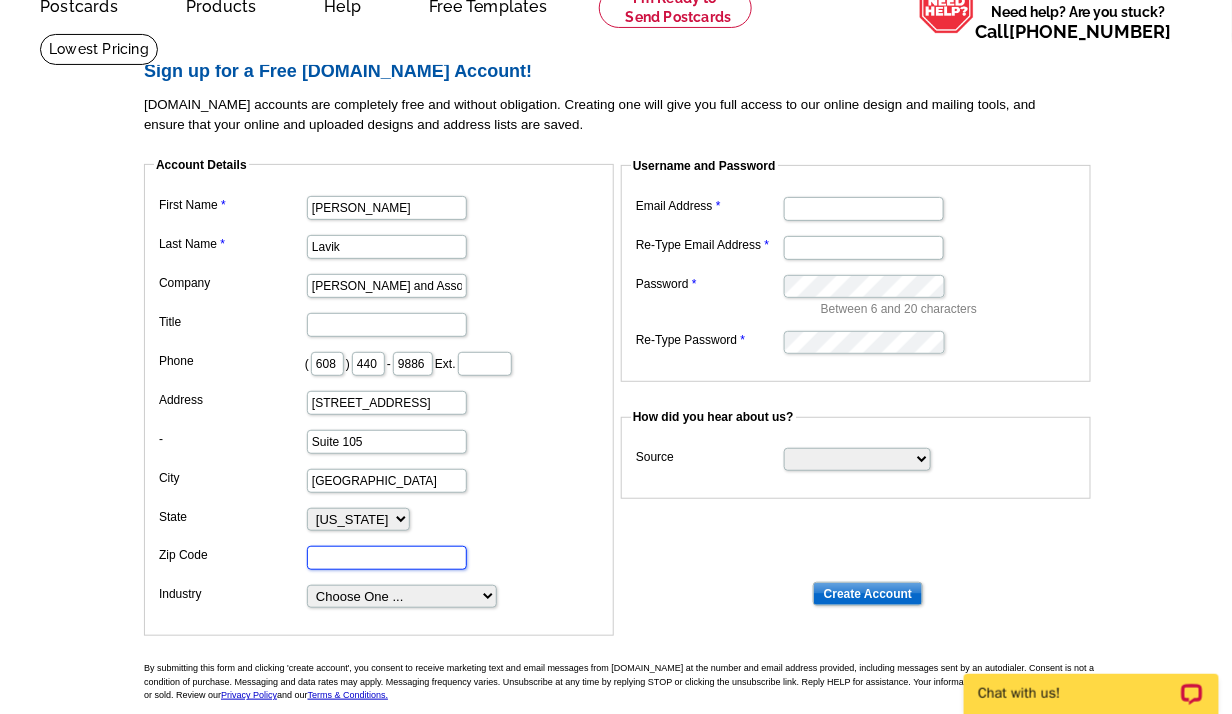 type on "53713" 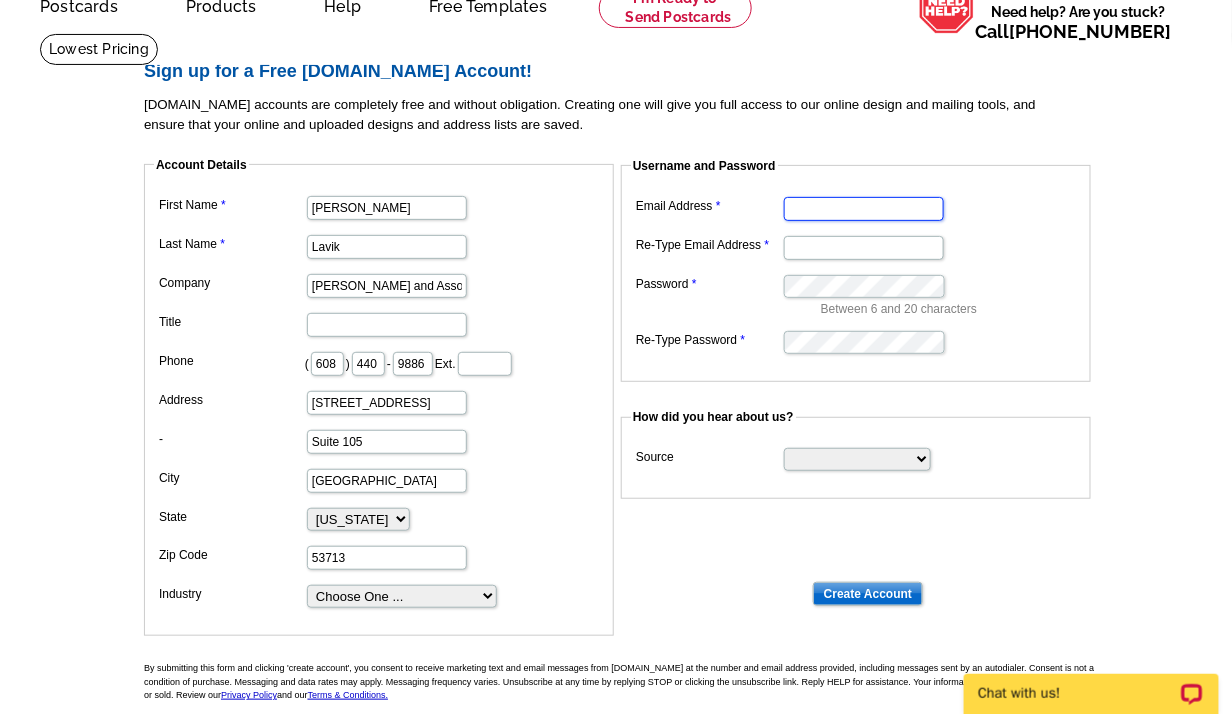 type on "josh@joshlavik.com" 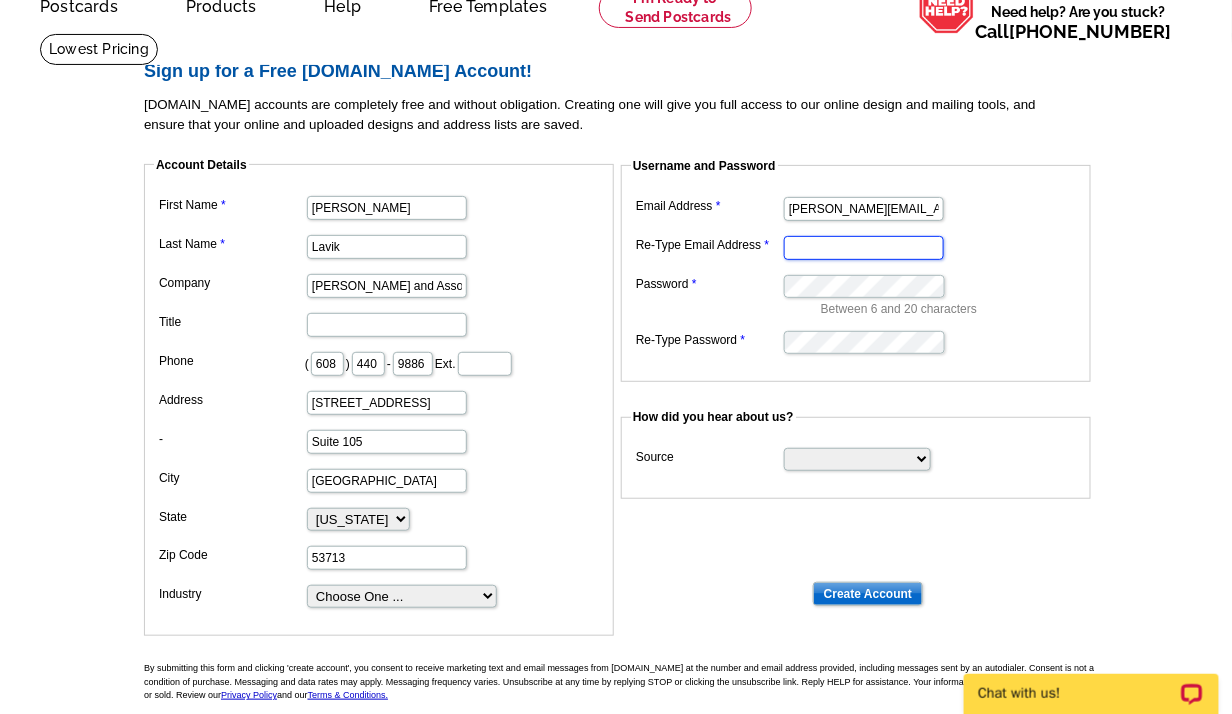 type on "josh@joshlavik.com" 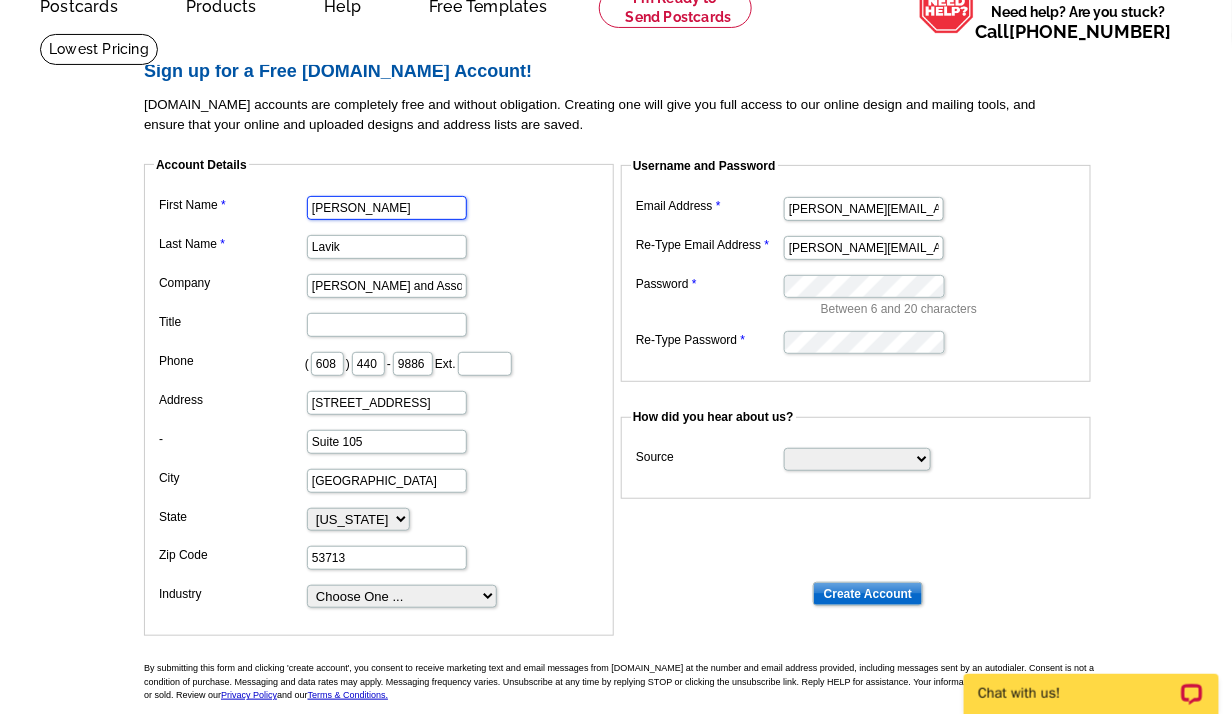 scroll, scrollTop: 0, scrollLeft: 0, axis: both 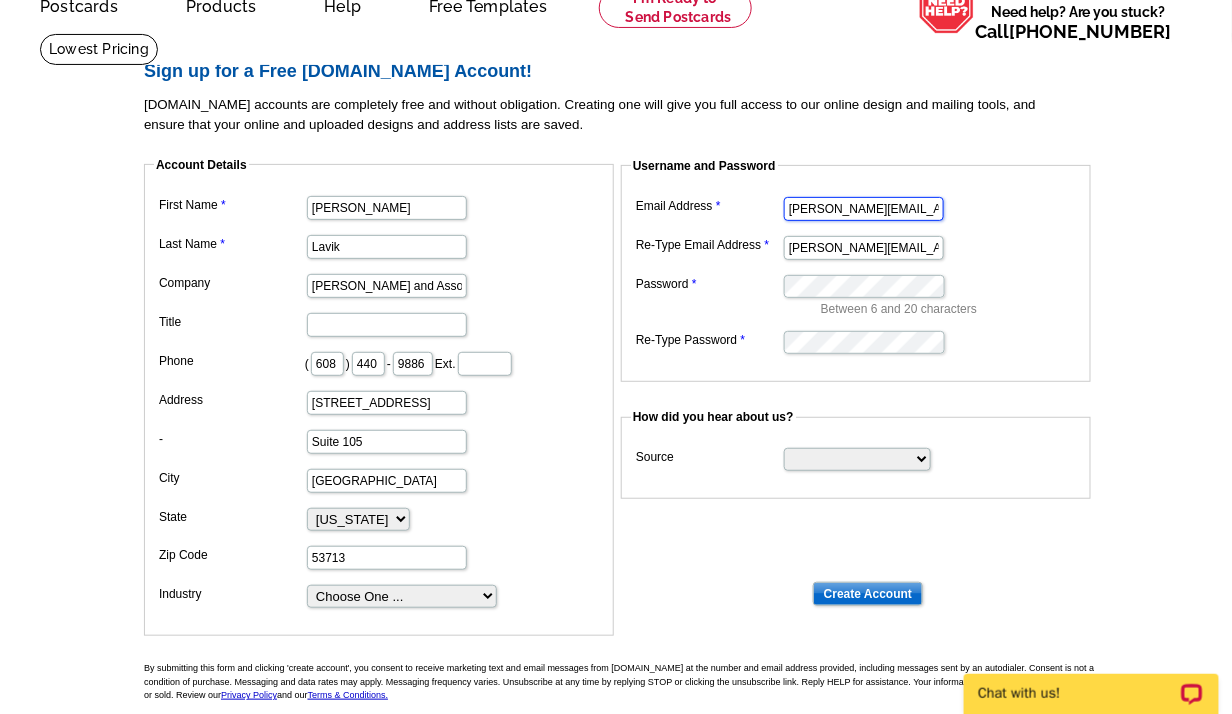 click on "josh@joshlavik.com" at bounding box center [864, 209] 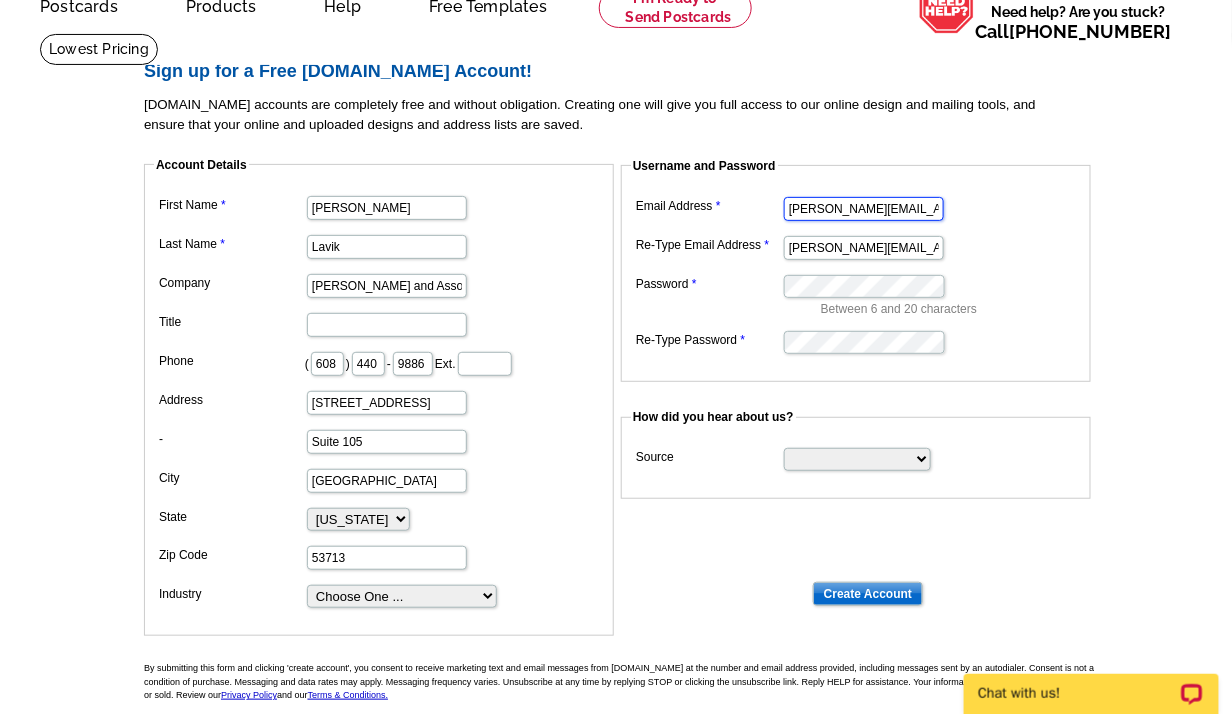 click on "josh@joshlavik.com" at bounding box center [864, 209] 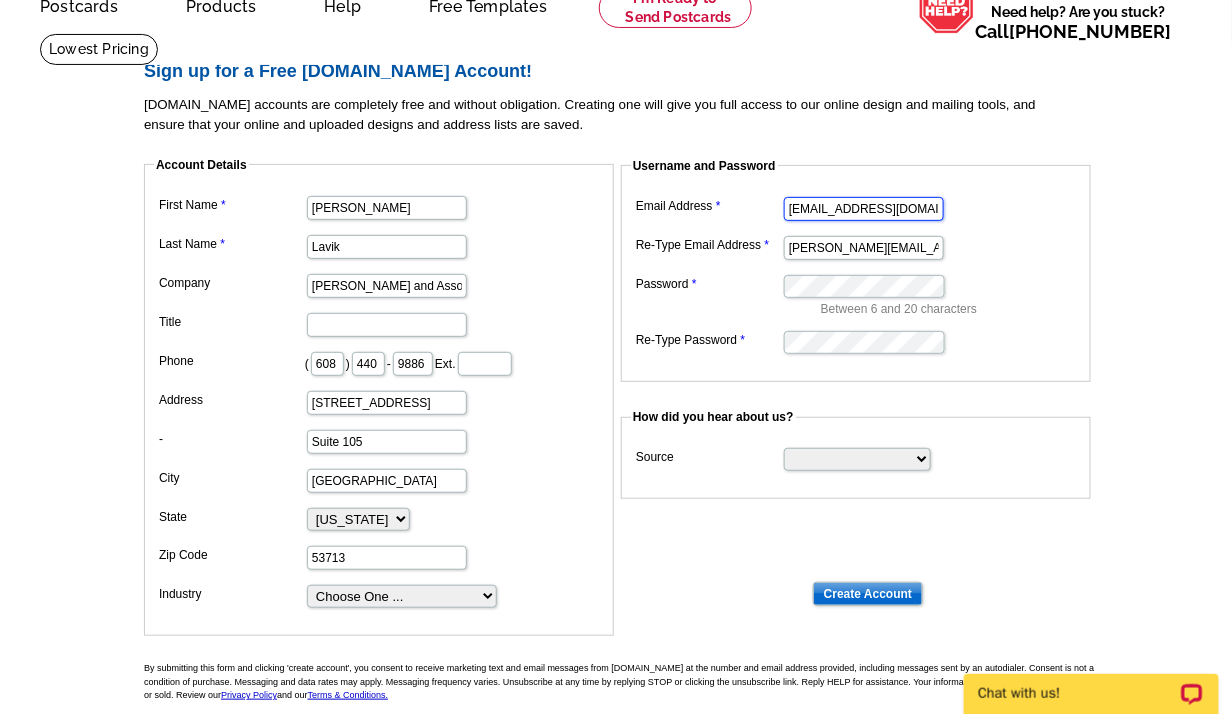 type on "[EMAIL_ADDRESS][DOMAIN_NAME]" 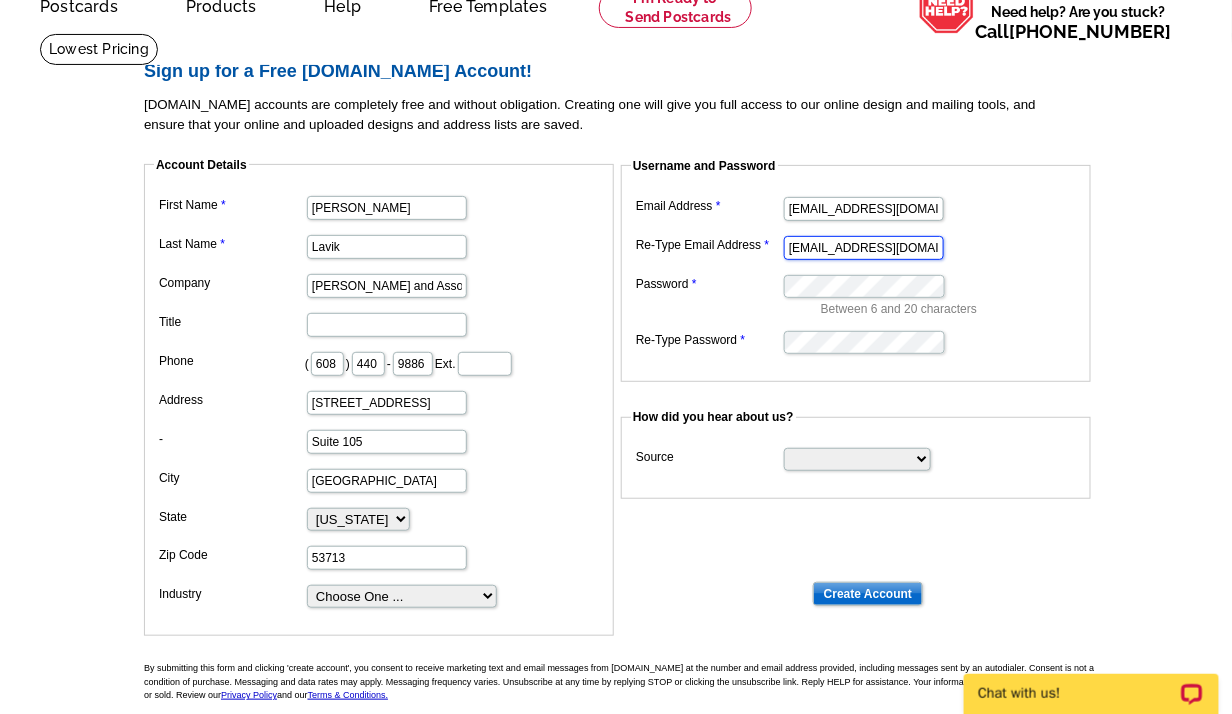 type on "[EMAIL_ADDRESS][DOMAIN_NAME]" 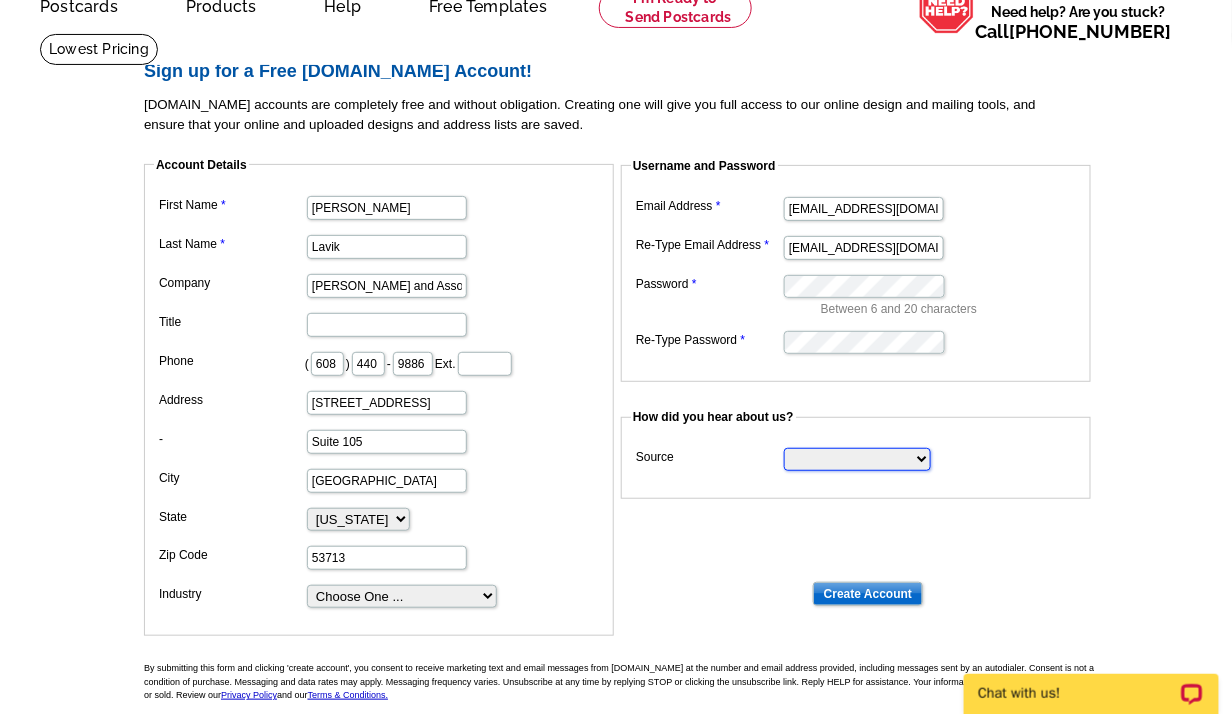 click on "Search Engine
Television Ad
Direct Mail Postcard
Email
Referred by a friend
Other" at bounding box center [857, 459] 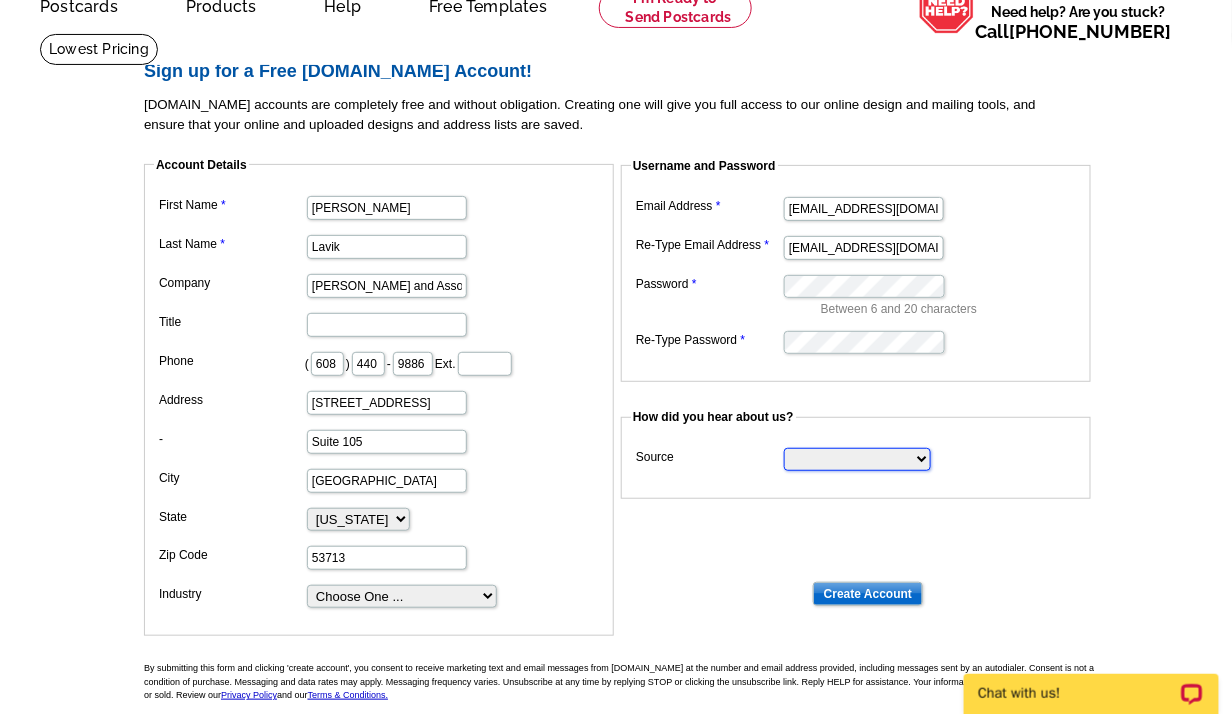 select on "other" 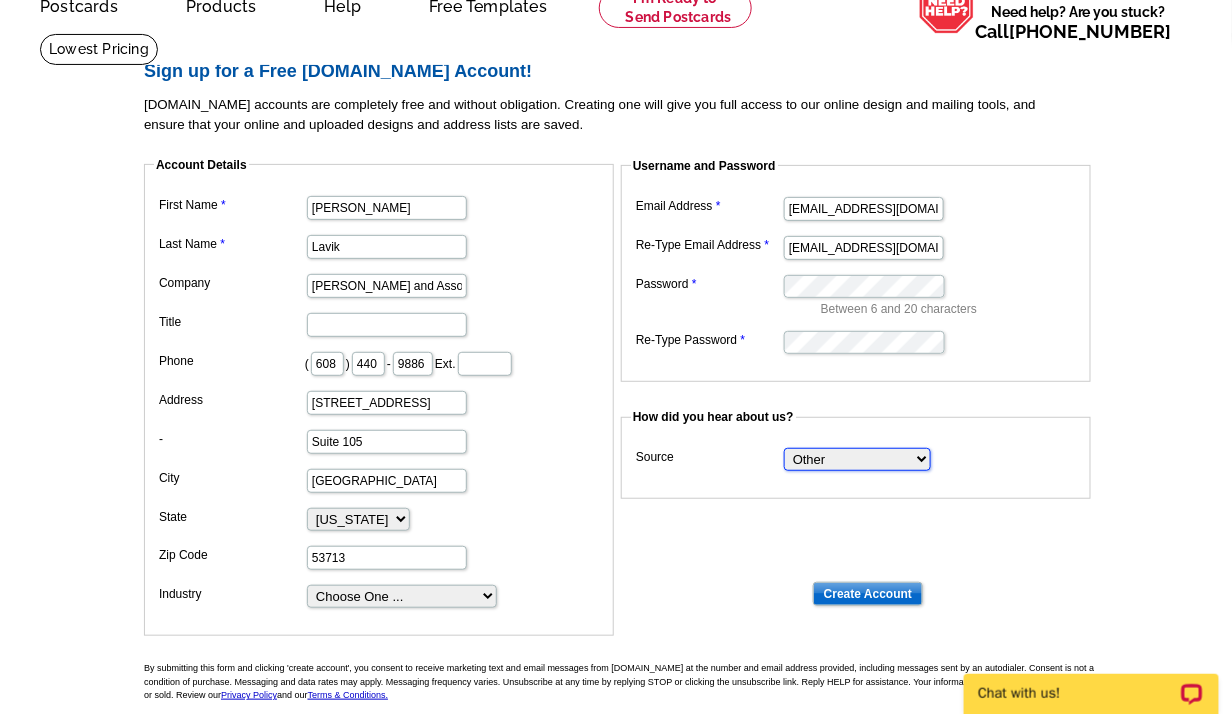 click on "Search Engine
Television Ad
Direct Mail Postcard
Email
Referred by a friend
Other" at bounding box center [857, 459] 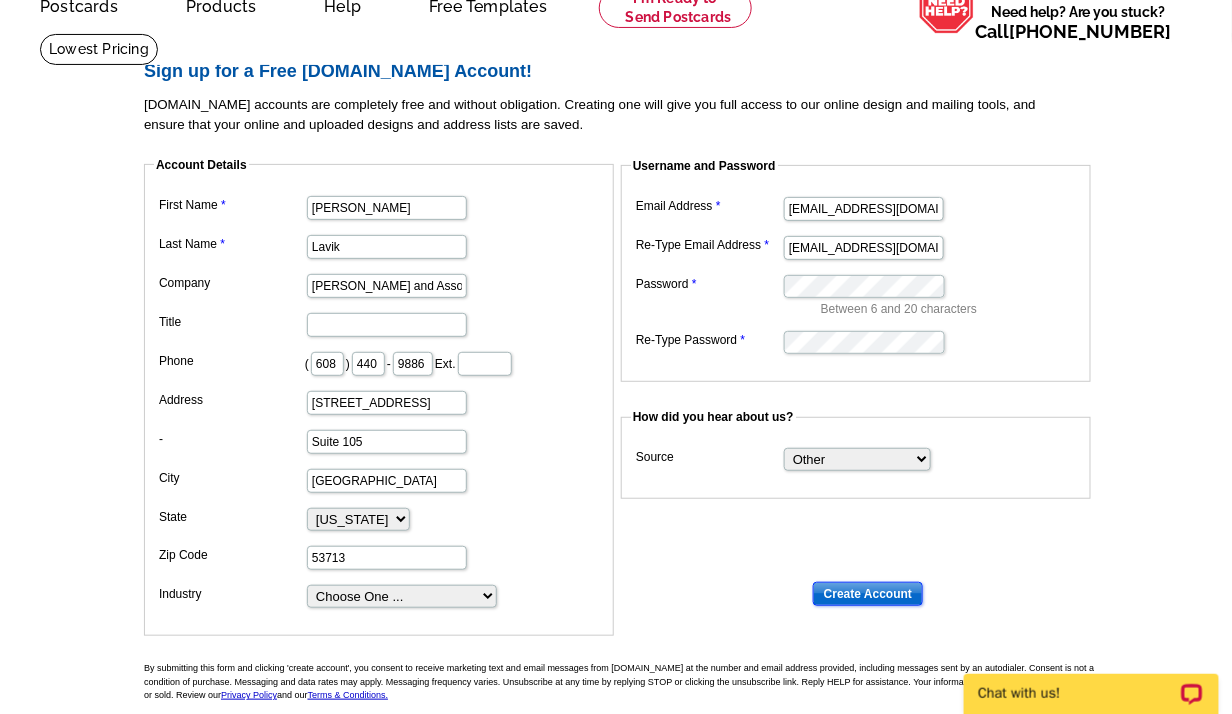 click on "Create Account" at bounding box center [868, 594] 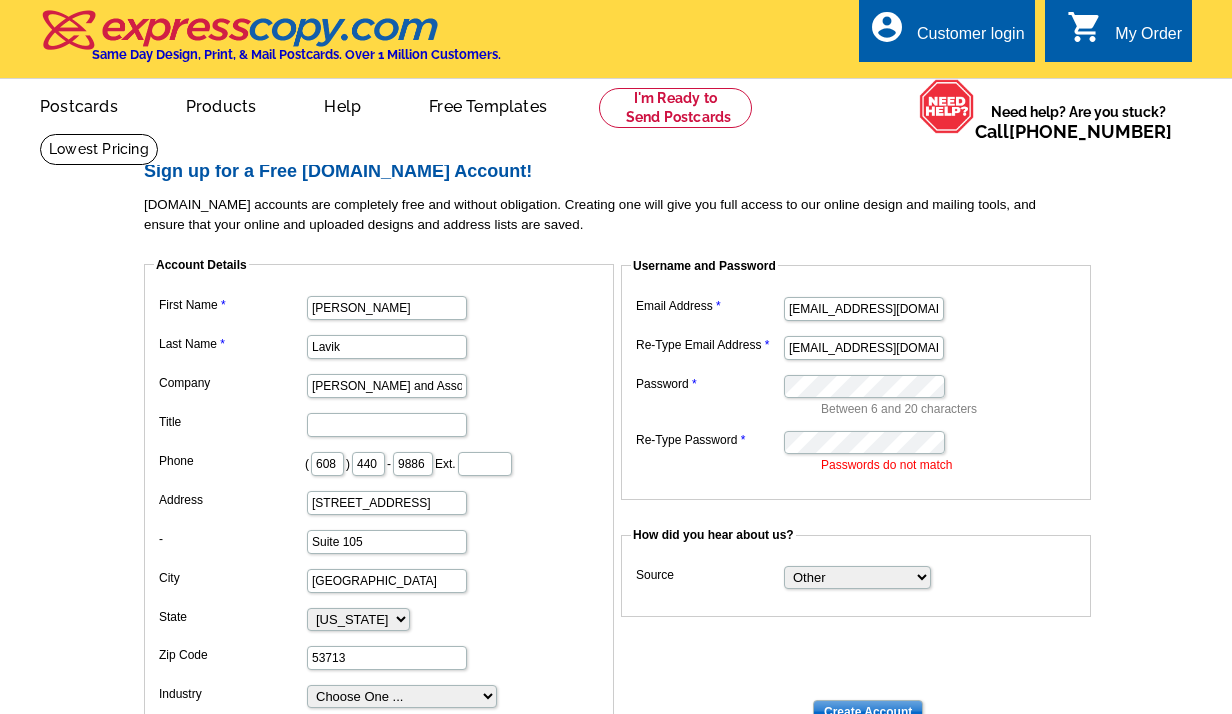scroll, scrollTop: 0, scrollLeft: 0, axis: both 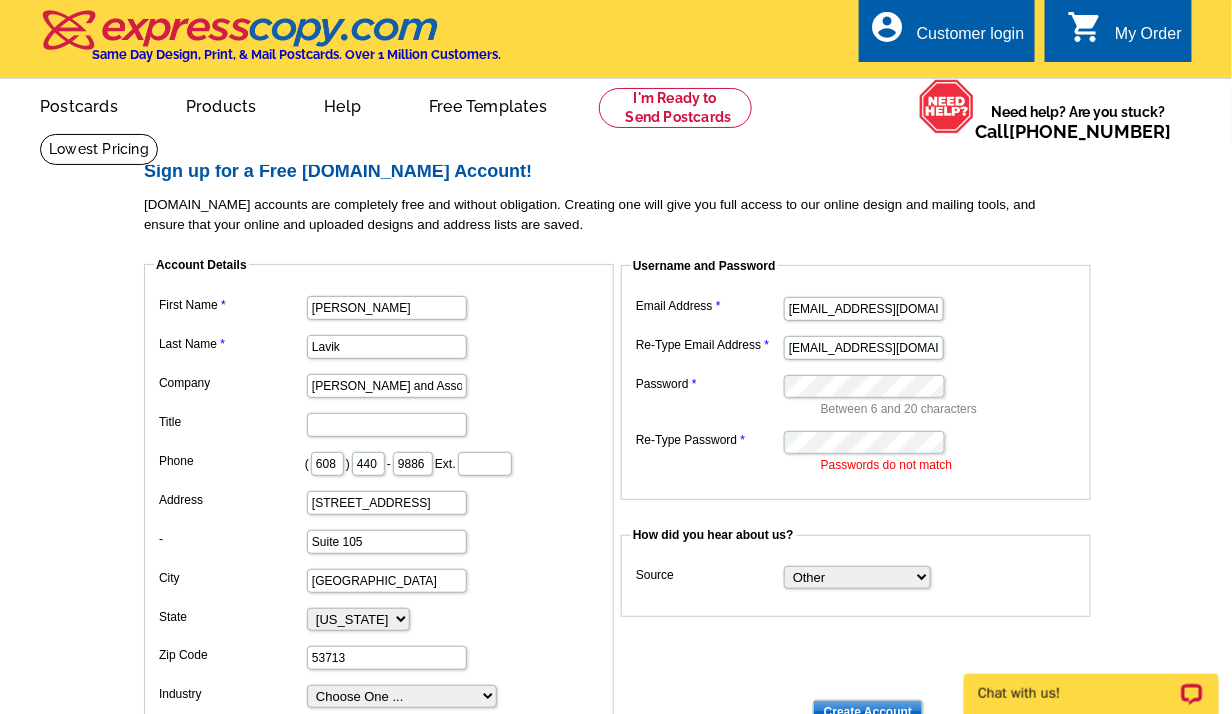 click on "Between 6 and 20 characters" at bounding box center [856, 394] 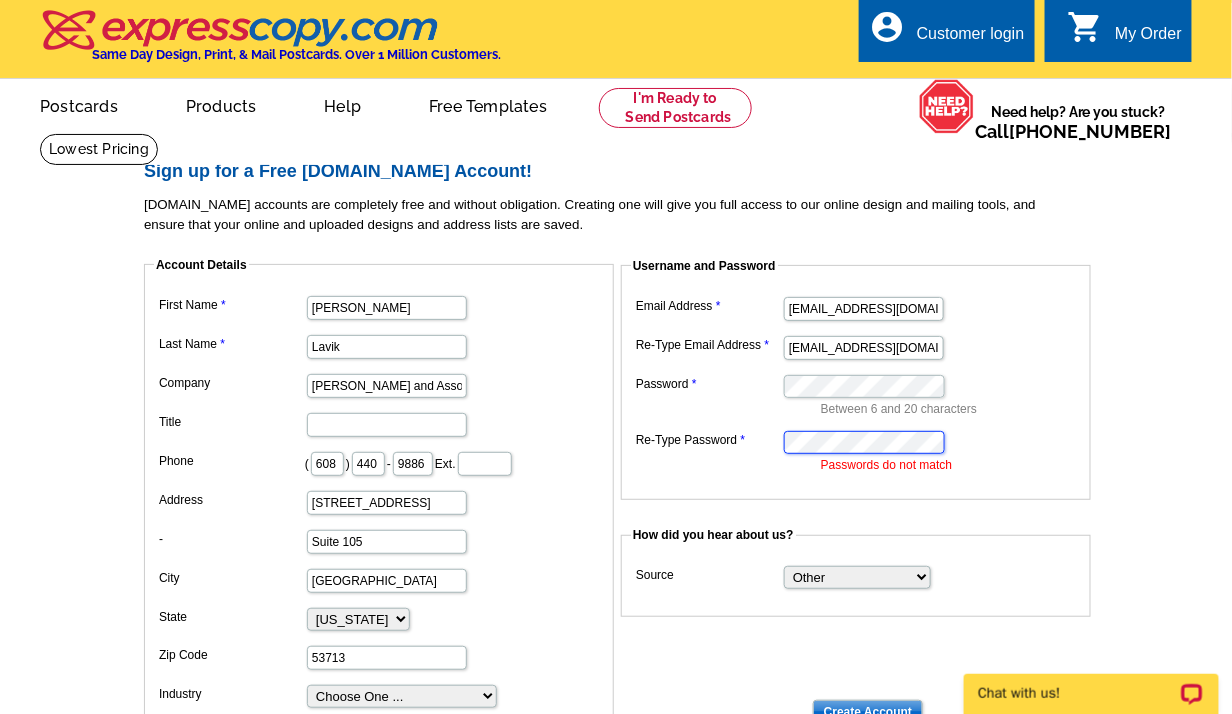 scroll, scrollTop: 0, scrollLeft: 0, axis: both 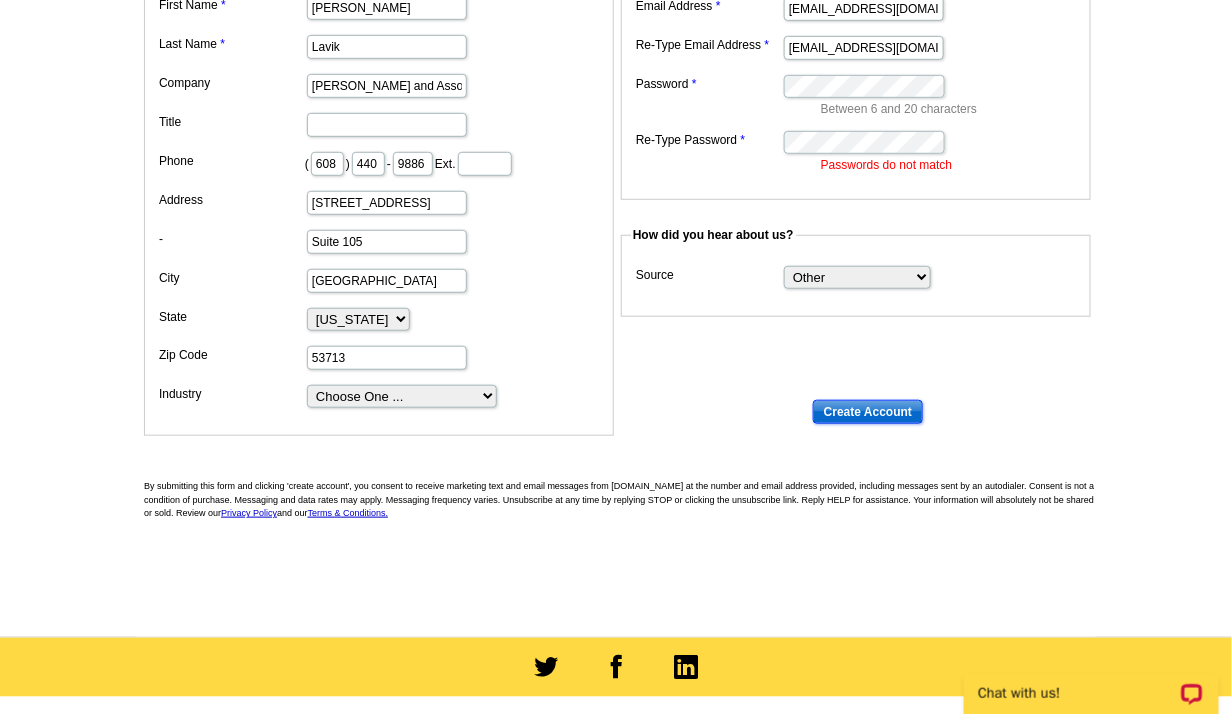 click on "Create Account" at bounding box center [868, 412] 